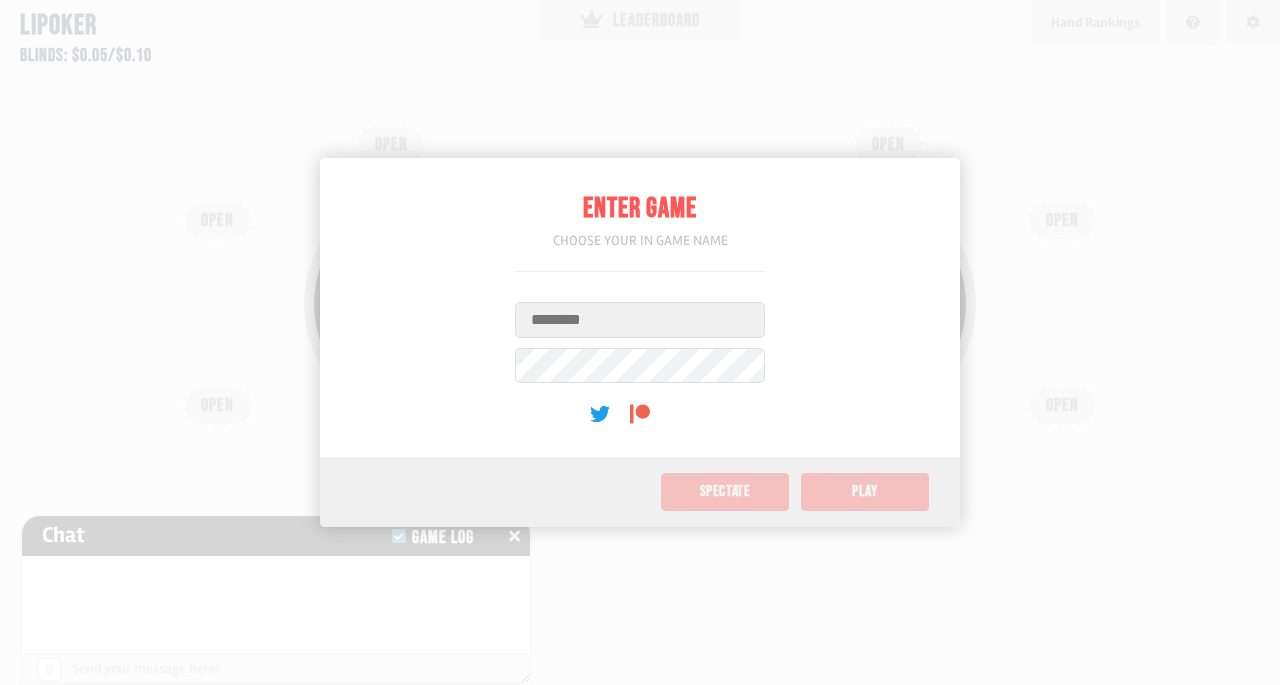 scroll, scrollTop: 0, scrollLeft: 0, axis: both 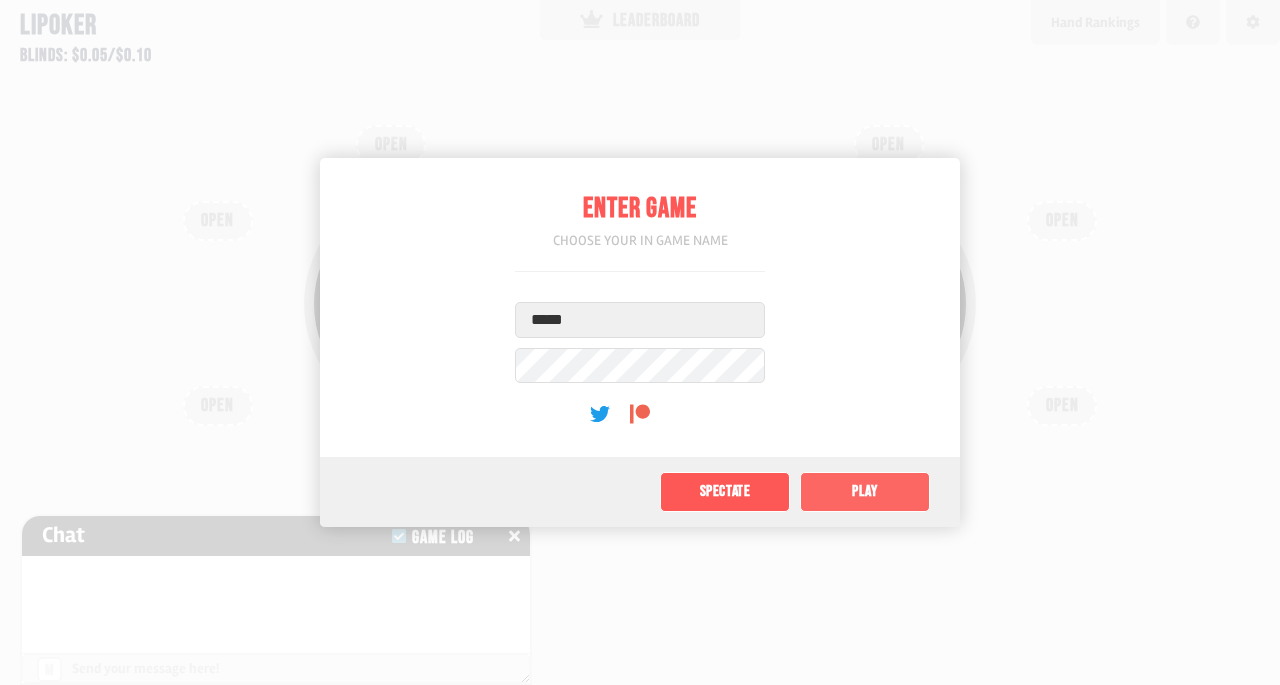type on "*****" 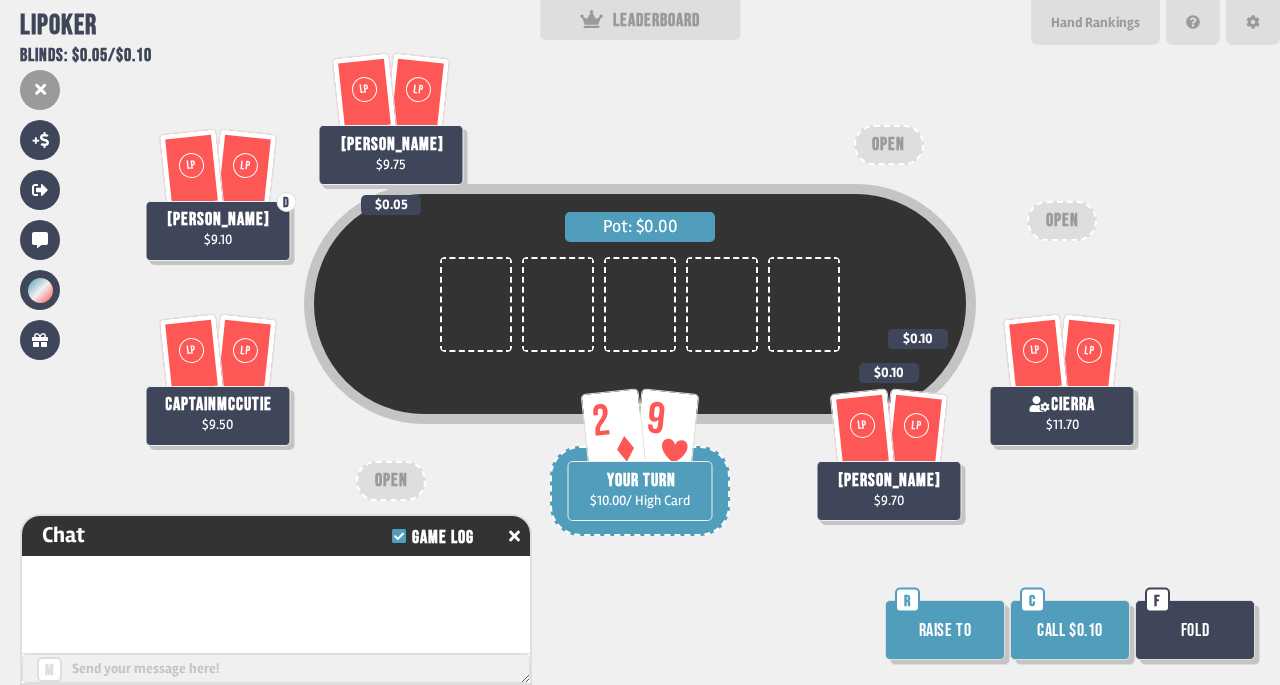 scroll, scrollTop: 98, scrollLeft: 0, axis: vertical 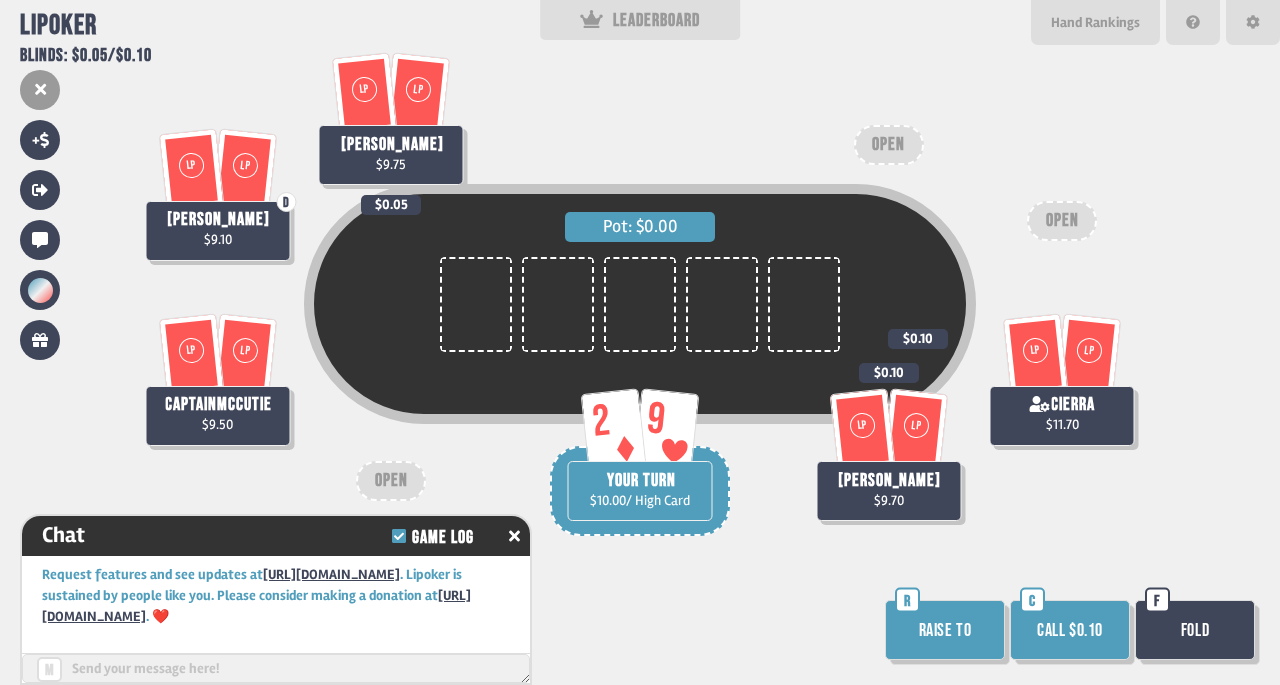 click on "Call $0.10" at bounding box center [1070, 630] 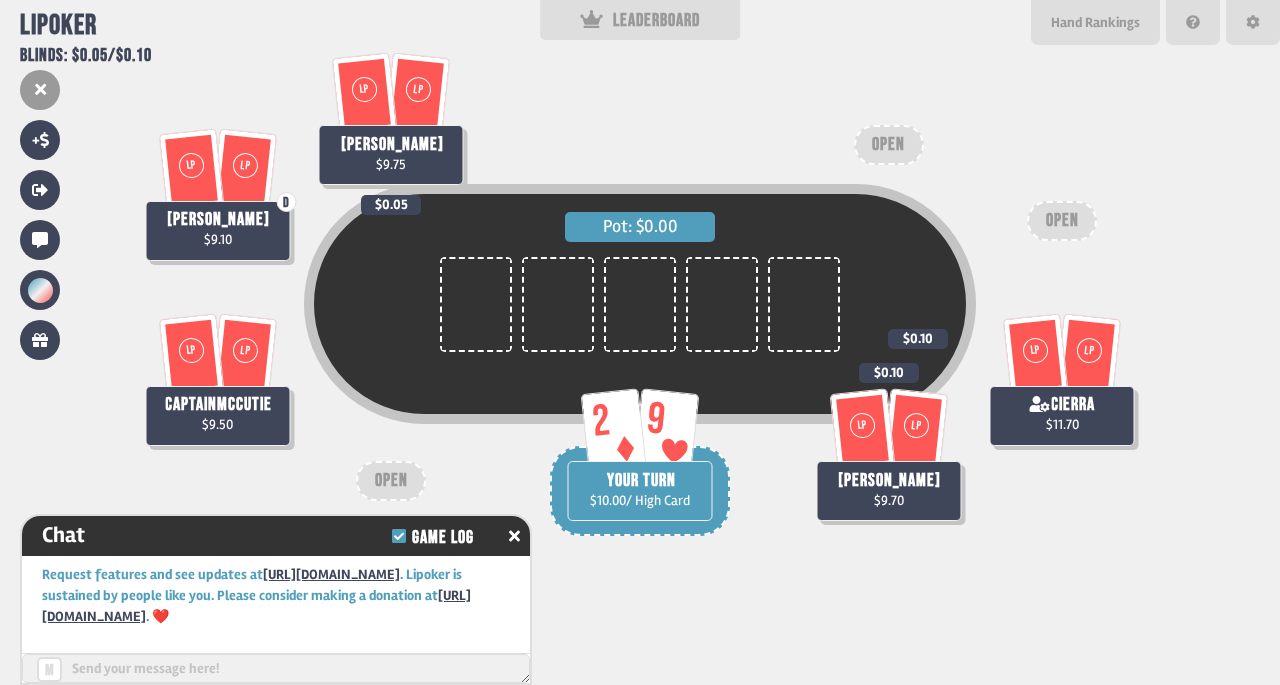 scroll, scrollTop: 15, scrollLeft: 0, axis: vertical 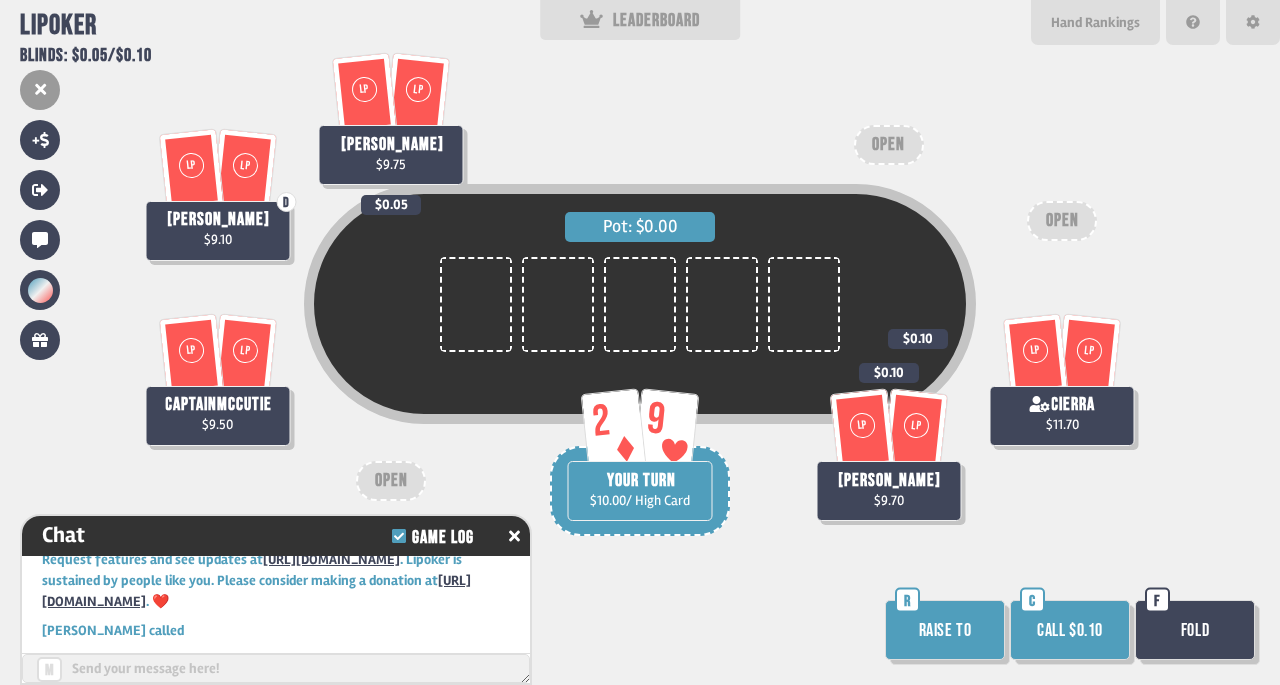 click on "Call $0.10" at bounding box center [1070, 630] 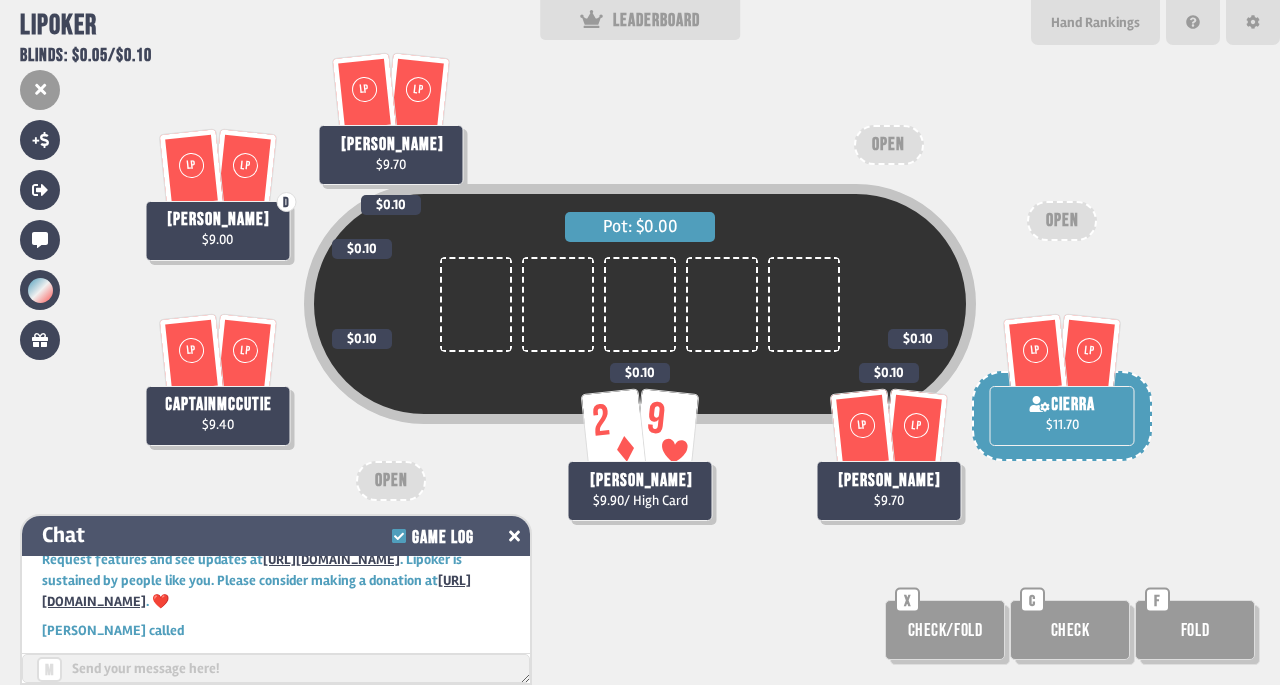 click at bounding box center [514, 536] 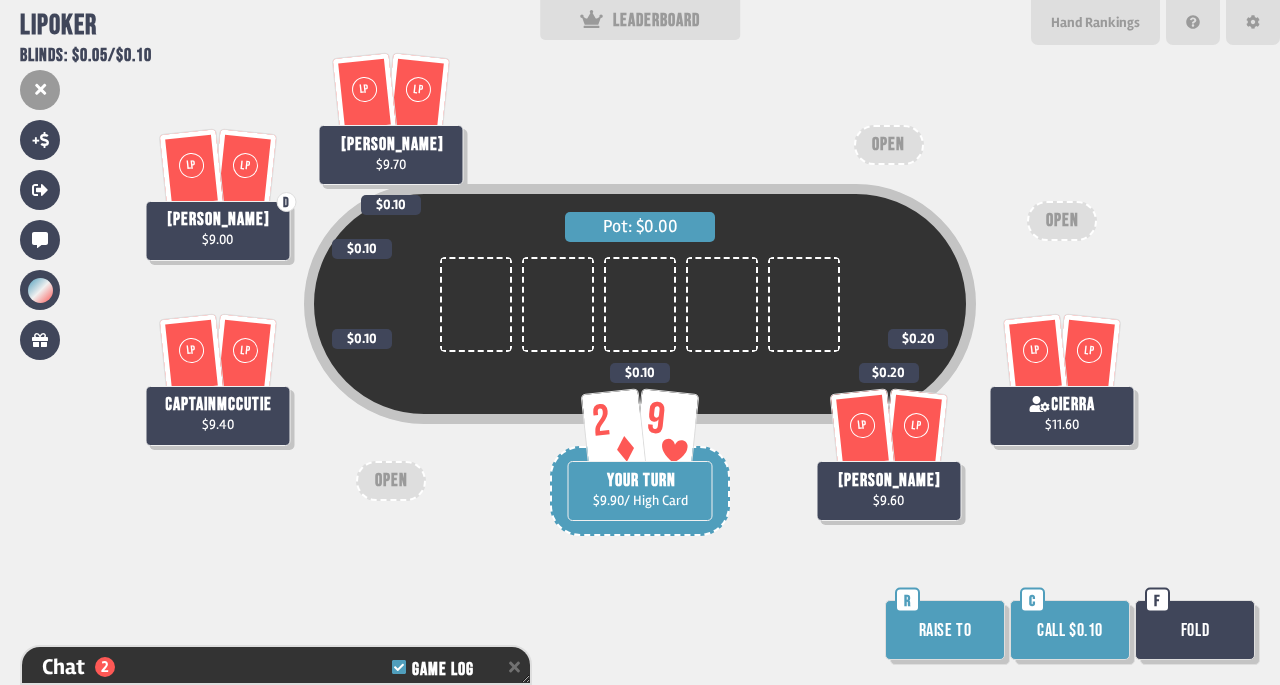 click on "Call $0.10" at bounding box center [1070, 630] 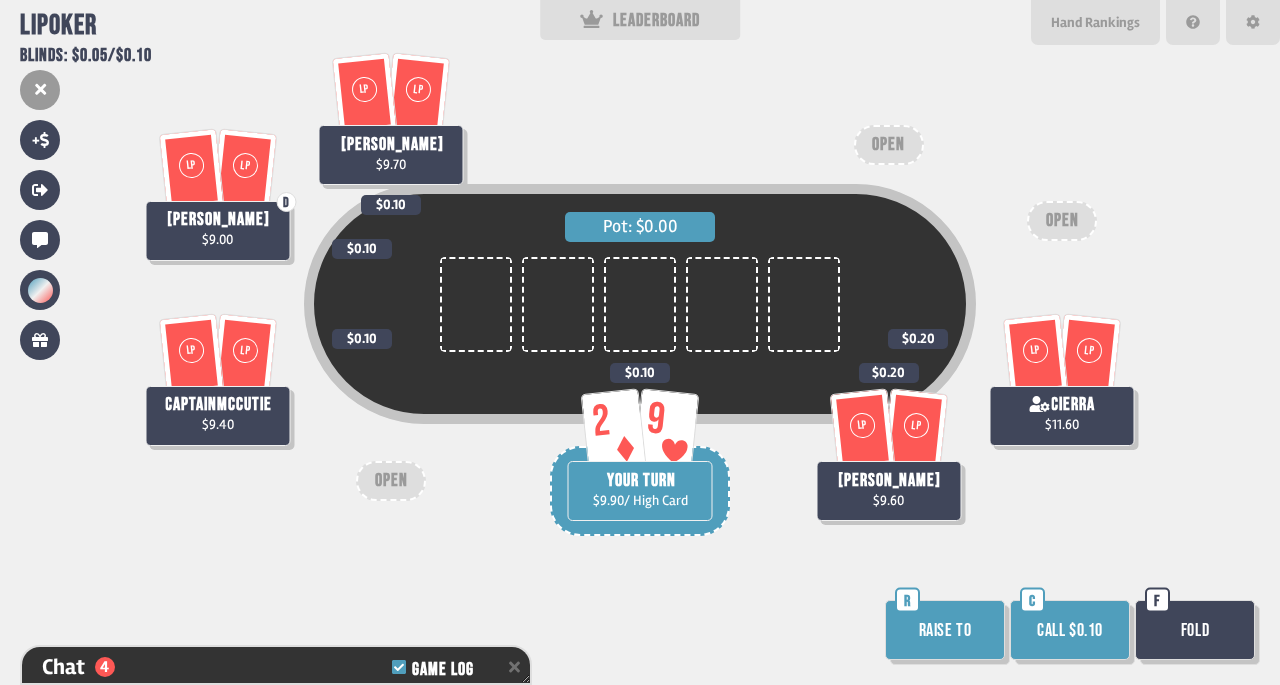 click on "Call $0.10" at bounding box center (1070, 630) 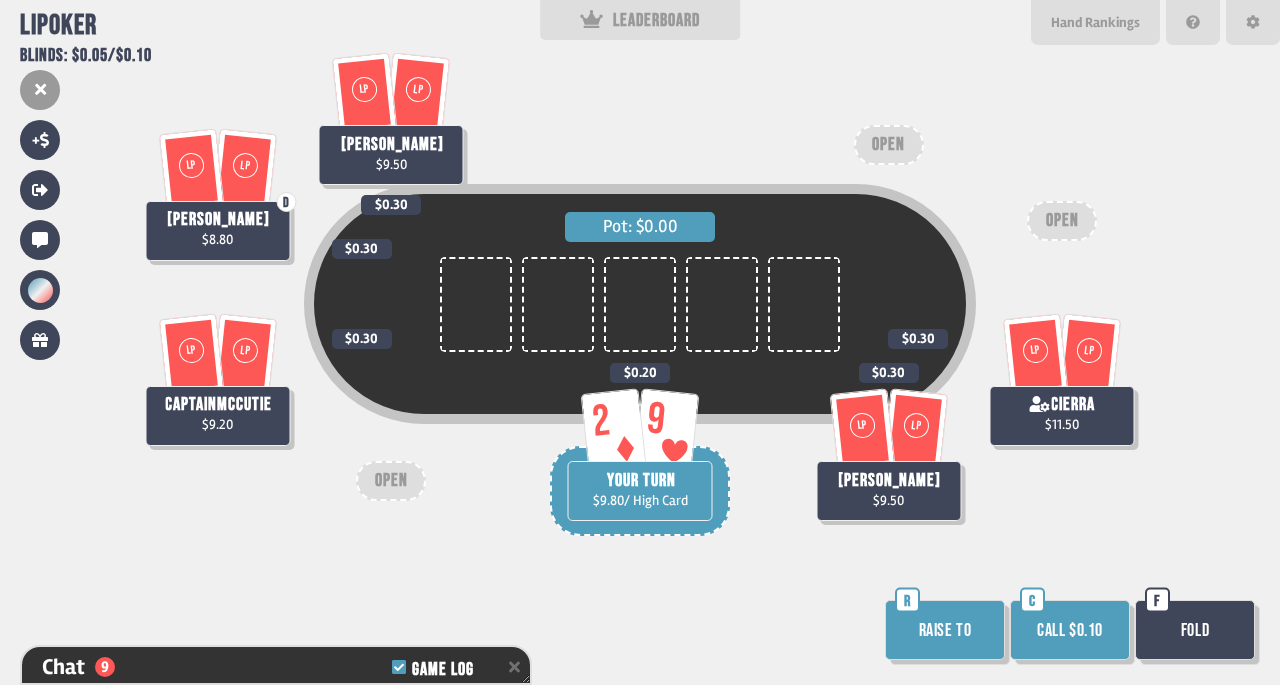 click on "Call $0.10" at bounding box center (1070, 630) 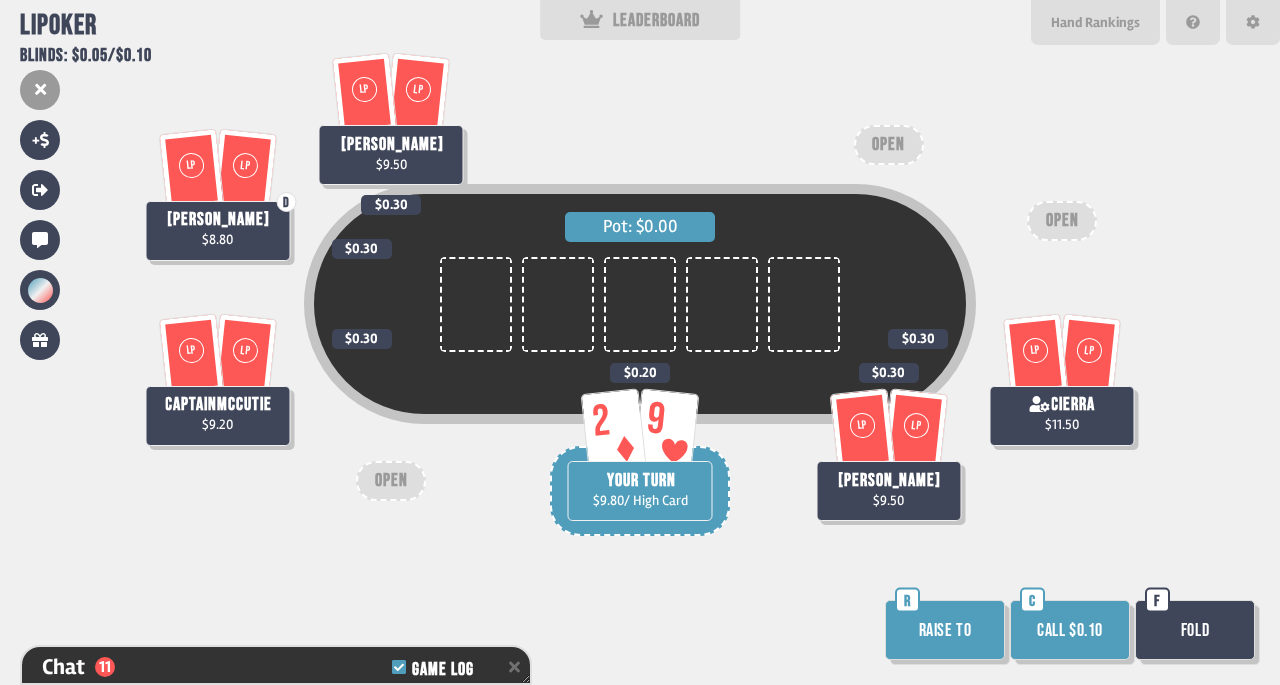 click on "Call $0.10" at bounding box center [1070, 630] 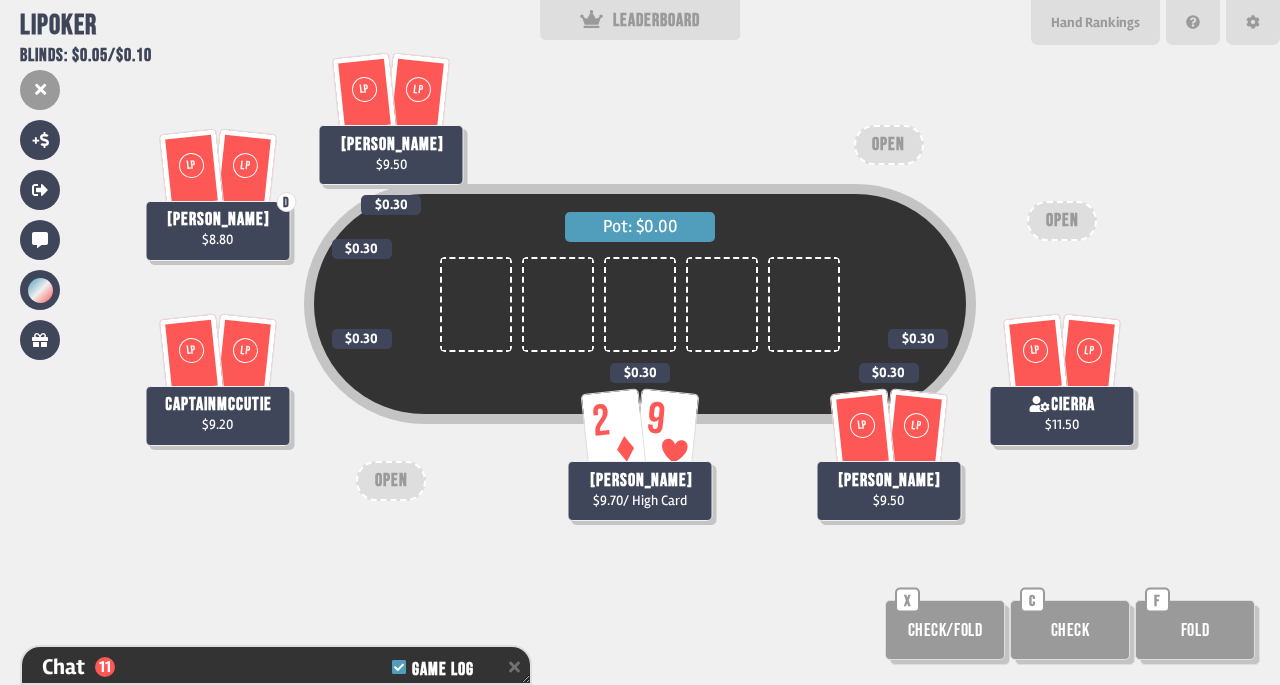 click on "Check" at bounding box center (1070, 630) 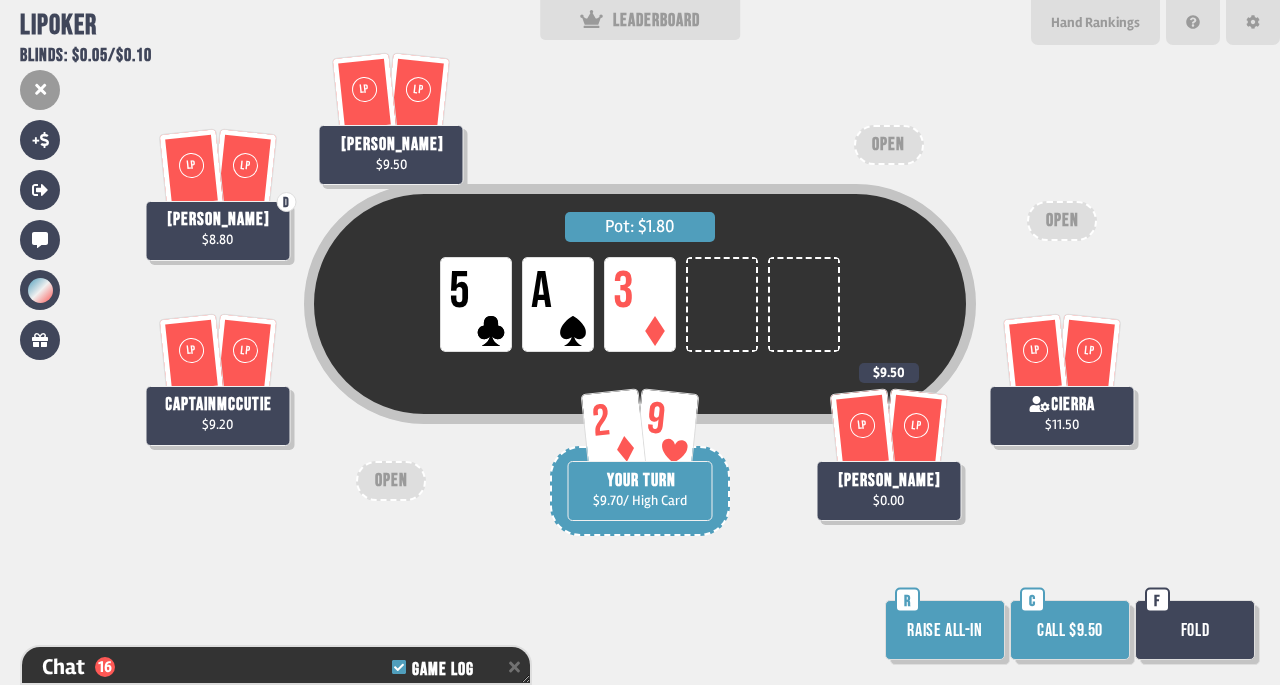click at bounding box center [1200, 635] 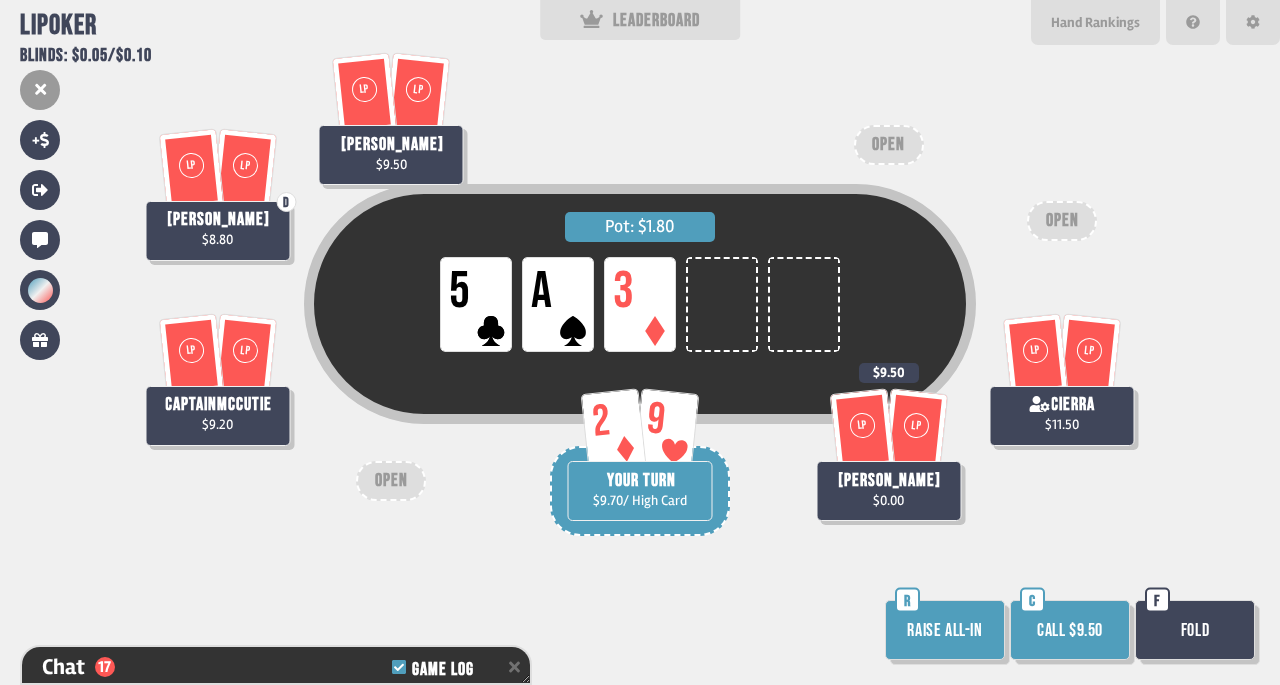 click on "Fold" at bounding box center [1195, 630] 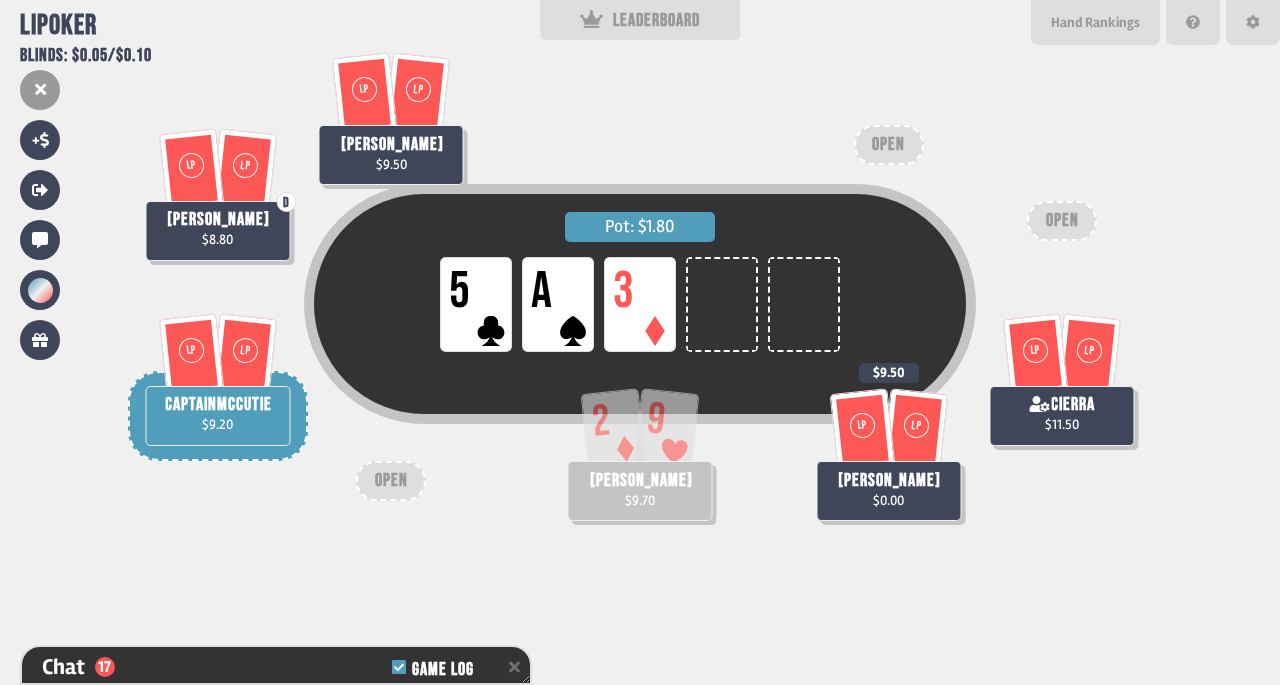 scroll, scrollTop: 100, scrollLeft: 0, axis: vertical 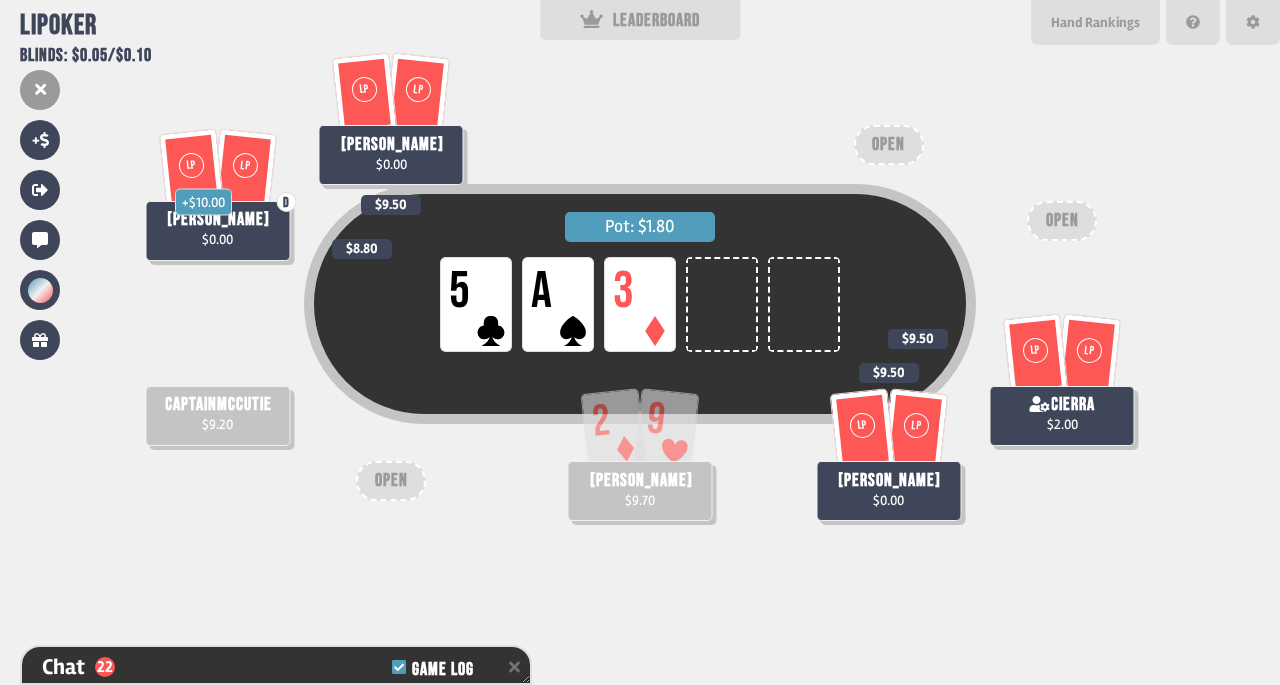click on "Pot: $1.80   LP 5 LP A LP 3 LP LP jonas $0.00  $9.50  captainmccutie $9.20  LP LP [PERSON_NAME] $0.00  $9.50  LP LP D + $10.00 [PERSON_NAME] $0.00  $8.80  2 9 [PERSON_NAME] $9.70  LP LP cierra $2.00  $9.50  OPEN OPEN OPEN" at bounding box center (640, 342) 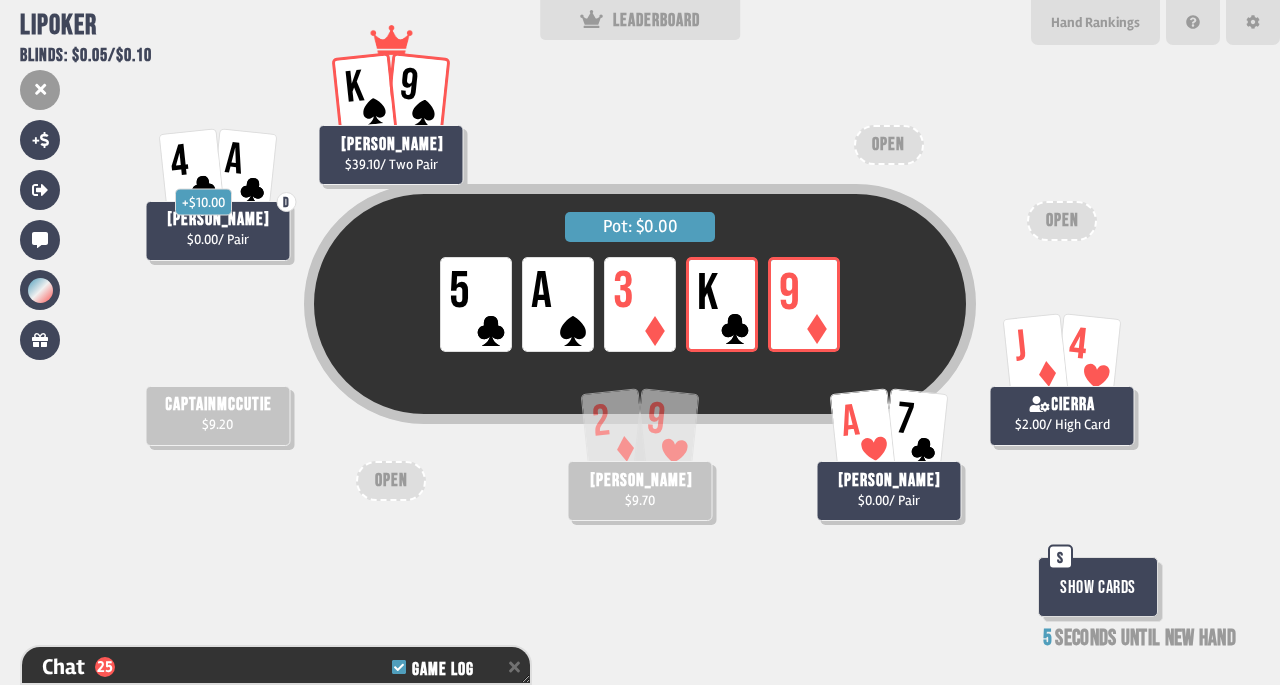 click on "Show Cards" at bounding box center (1098, 587) 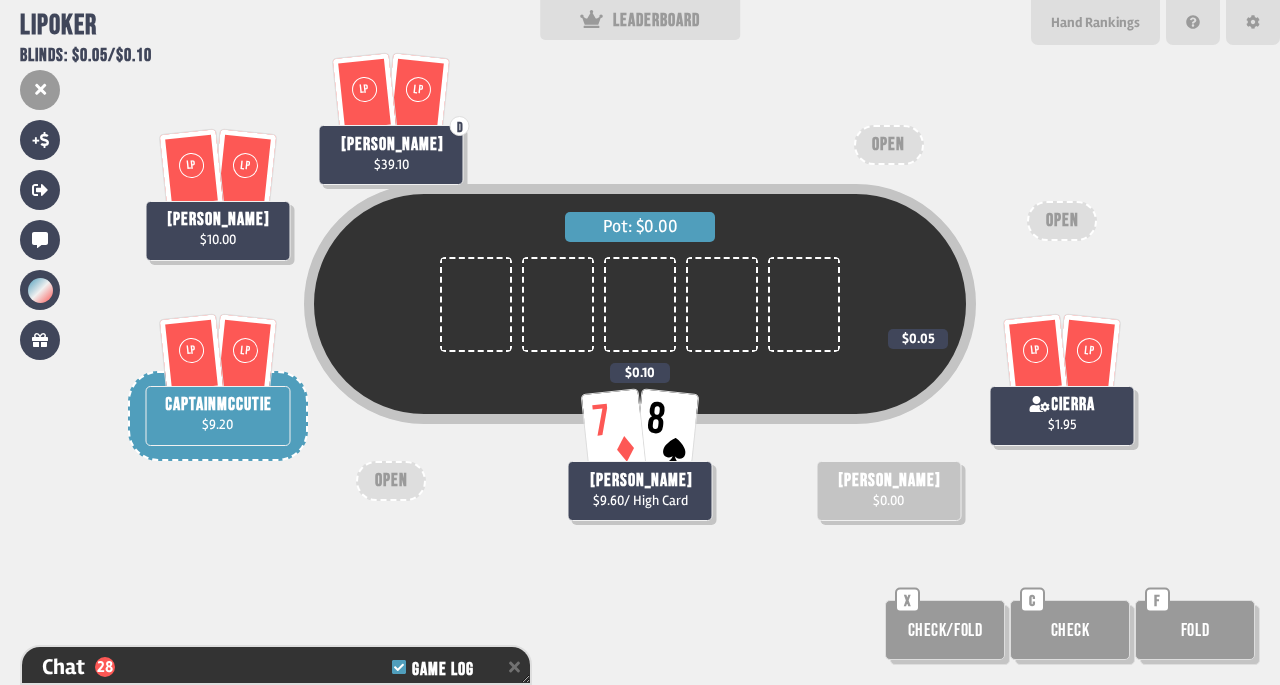 scroll, scrollTop: 98, scrollLeft: 0, axis: vertical 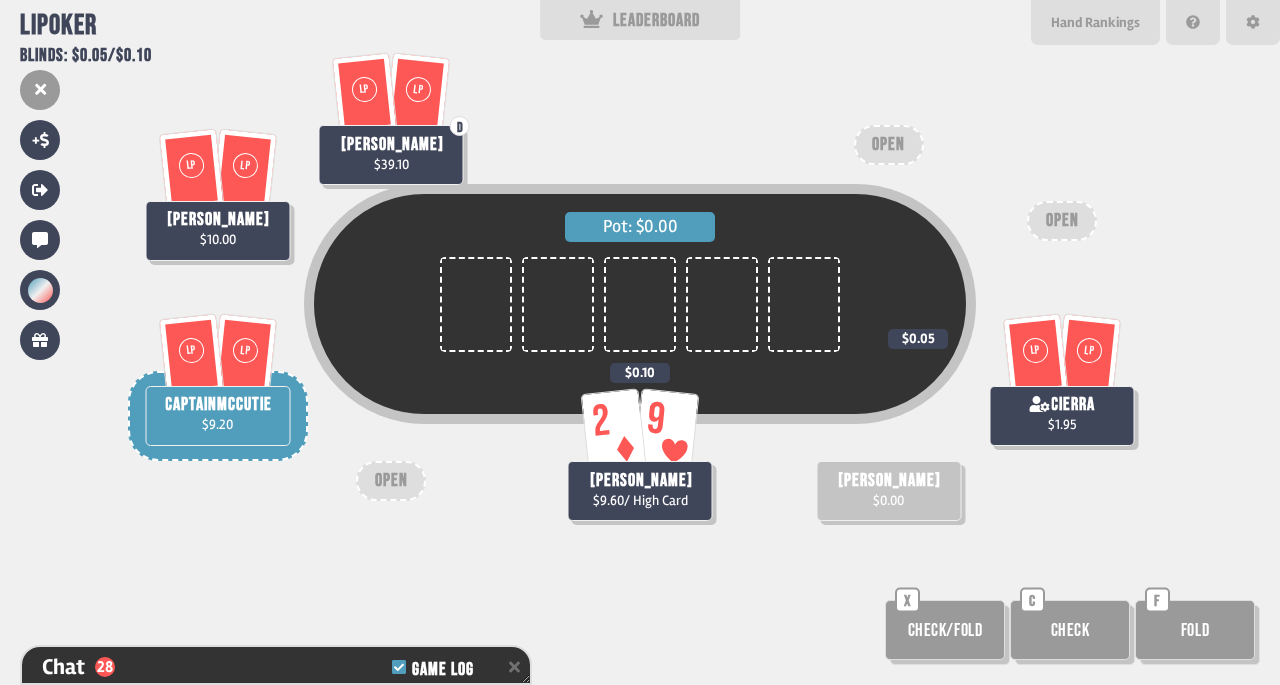 click on "Check" at bounding box center (1070, 630) 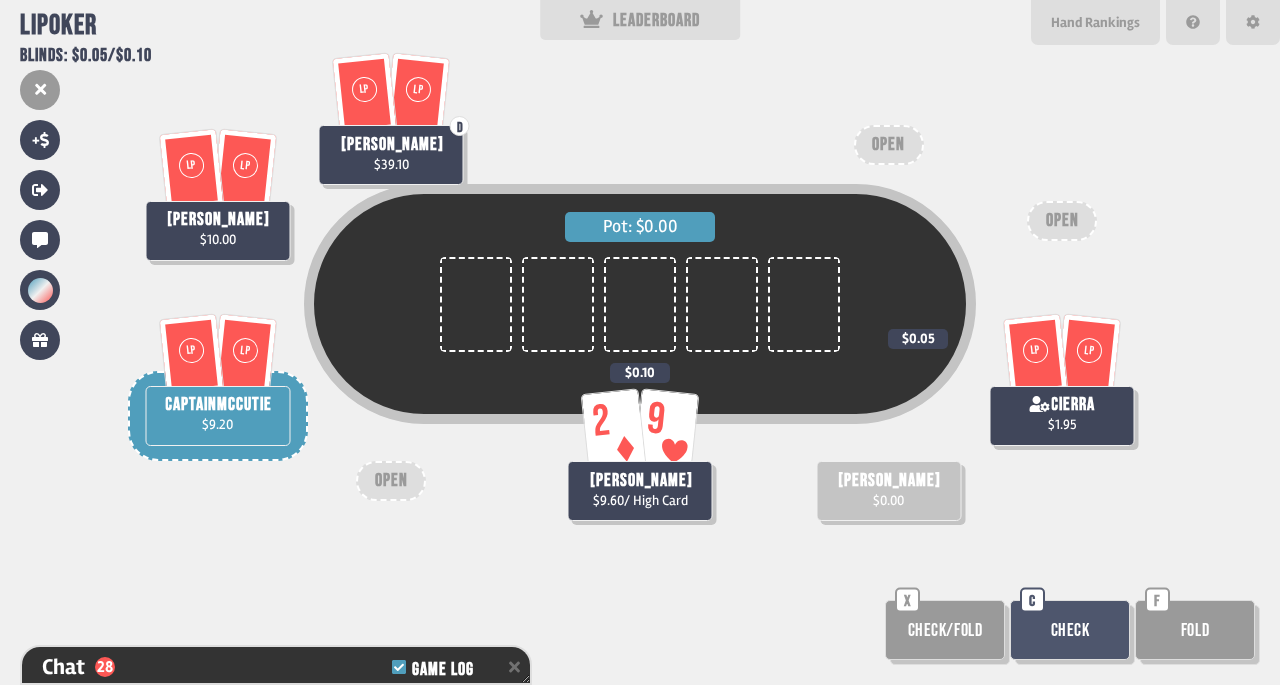 click 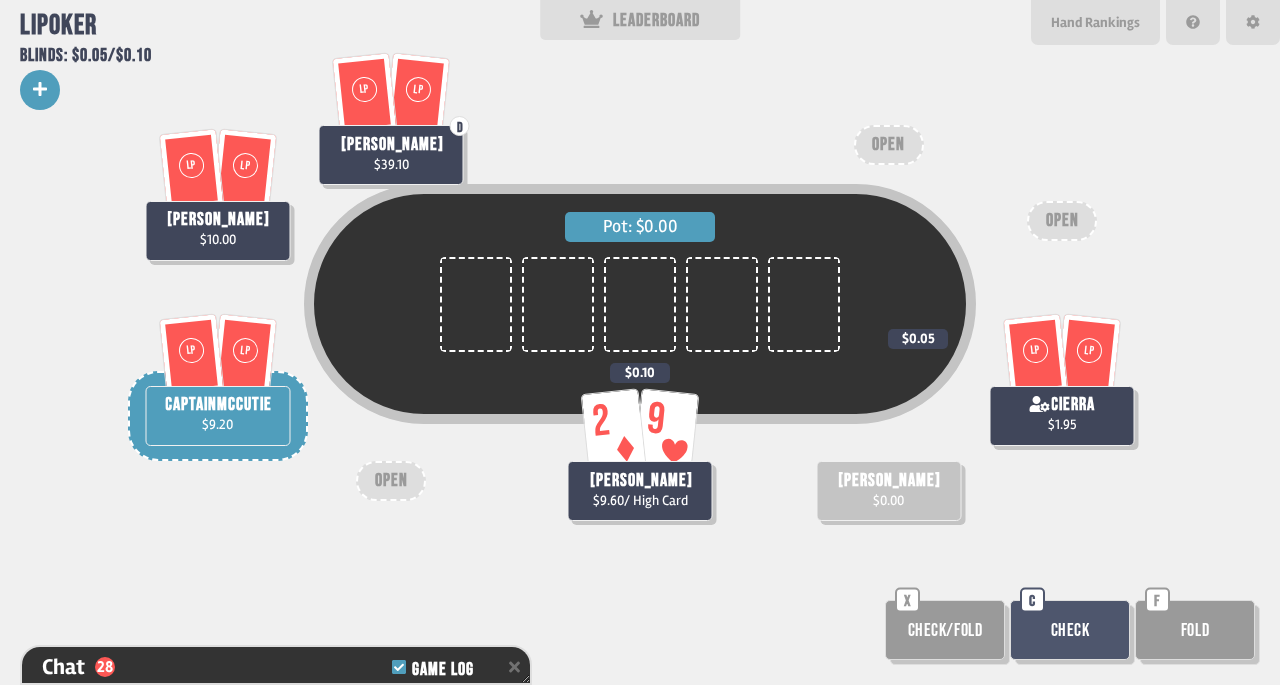 click 